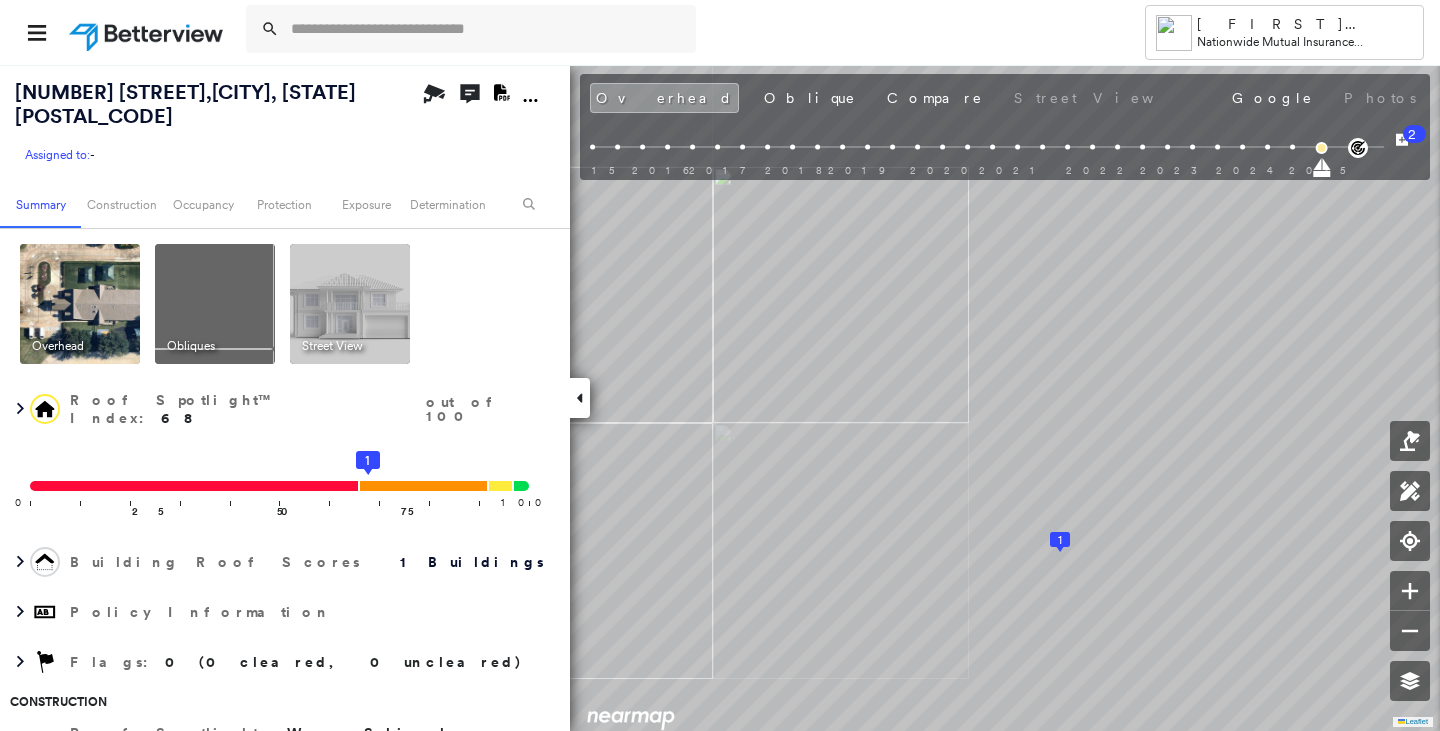 scroll, scrollTop: 0, scrollLeft: 0, axis: both 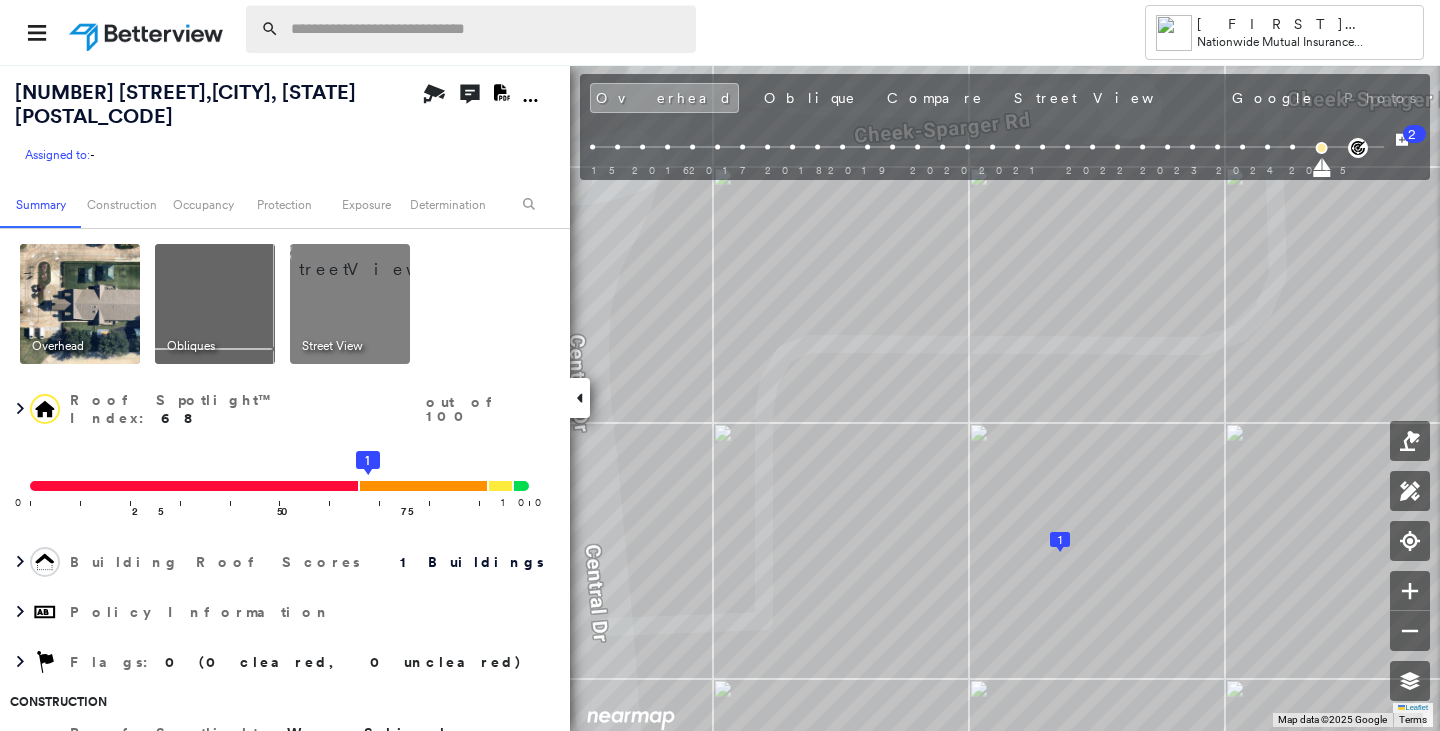 click at bounding box center [487, 29] 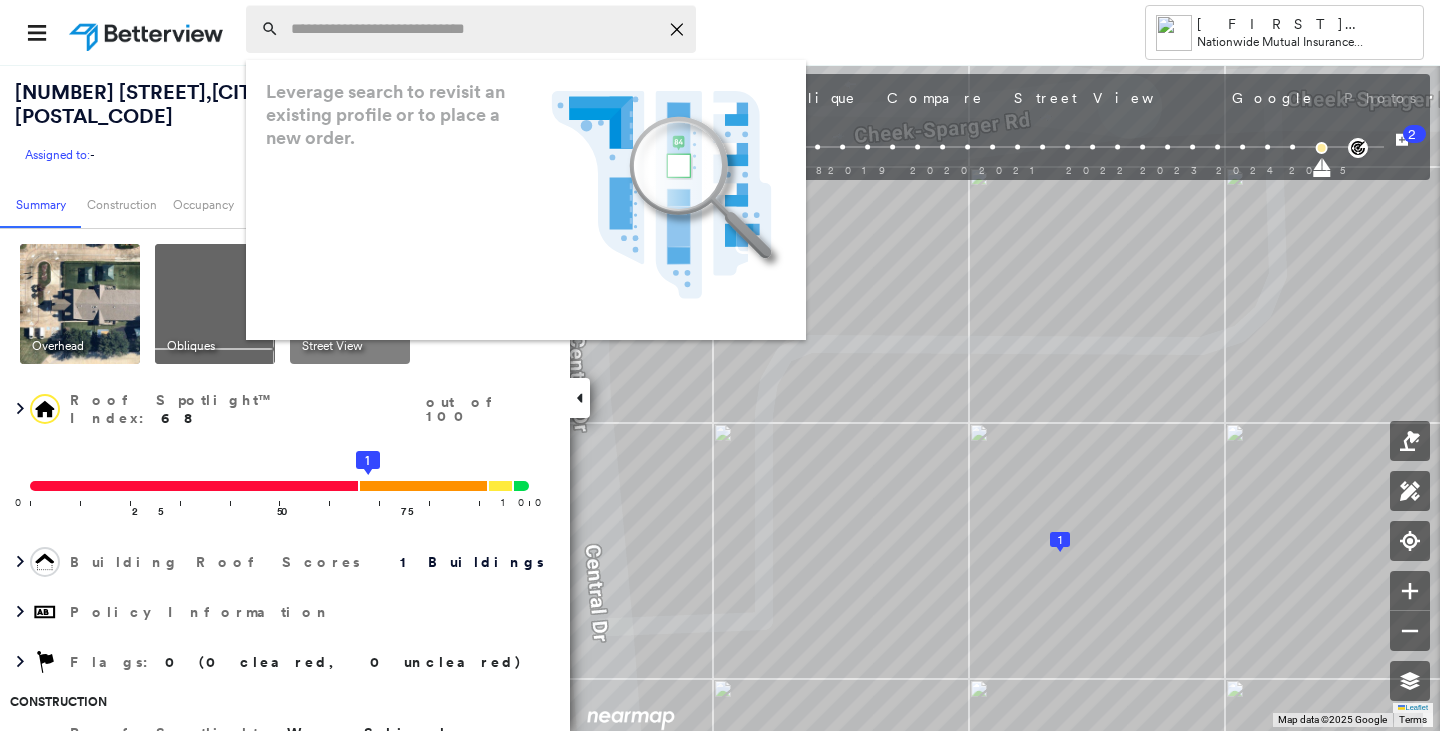 paste on "**********" 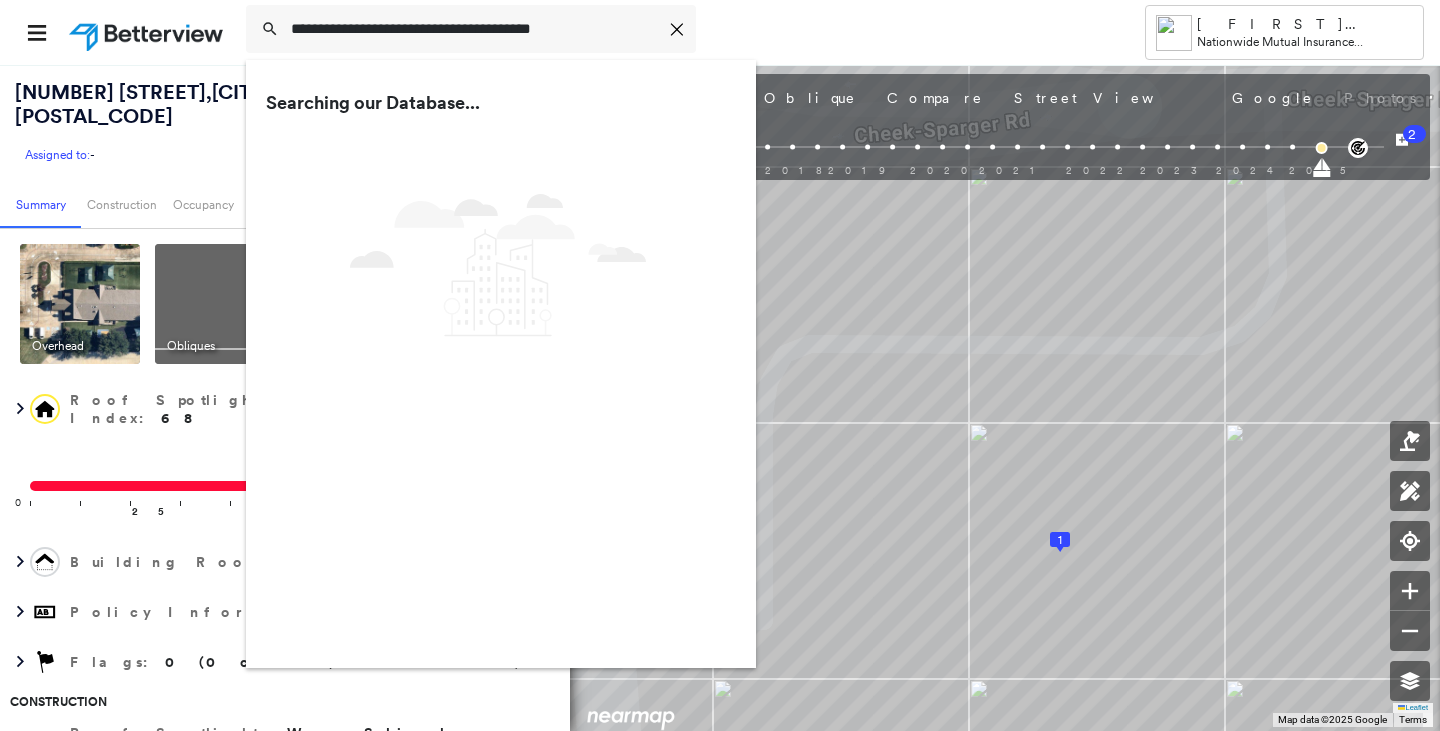 type on "**********" 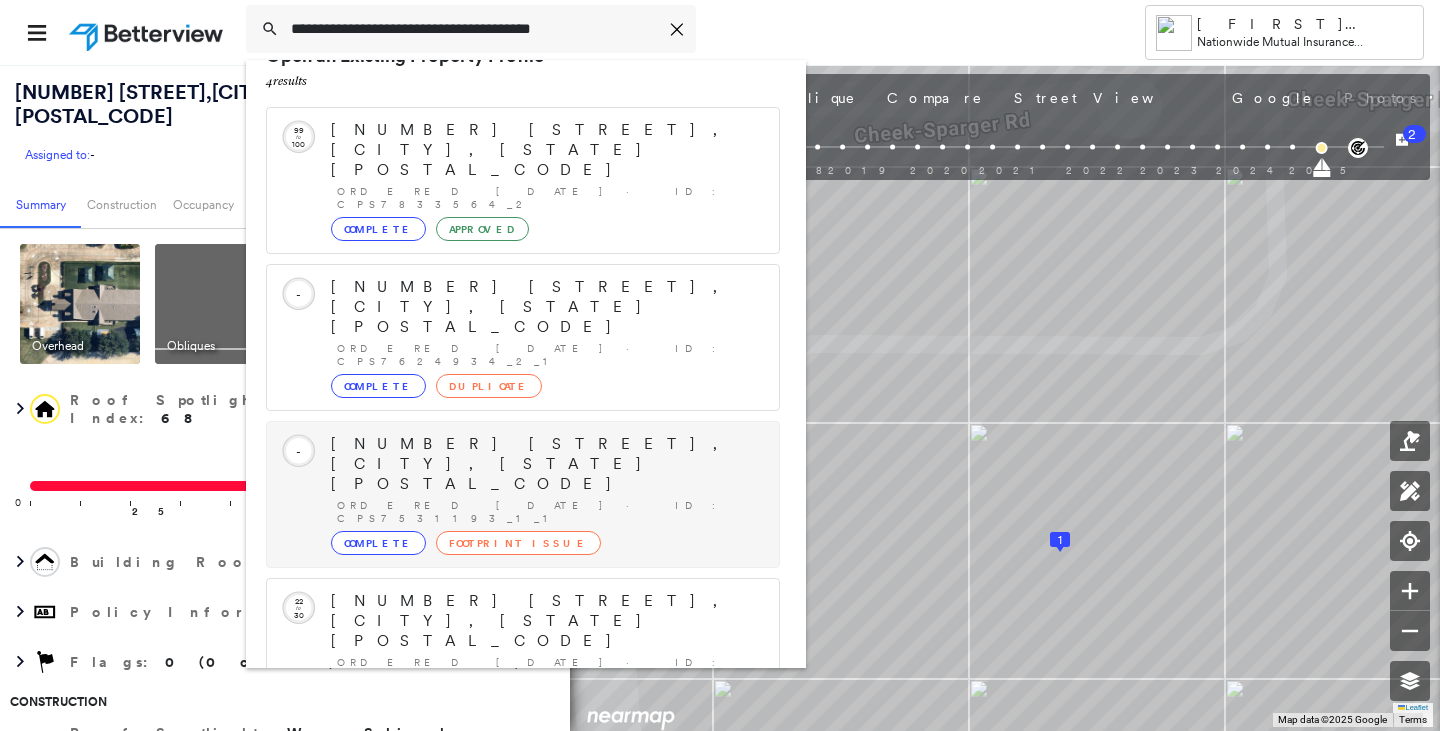 scroll, scrollTop: 57, scrollLeft: 0, axis: vertical 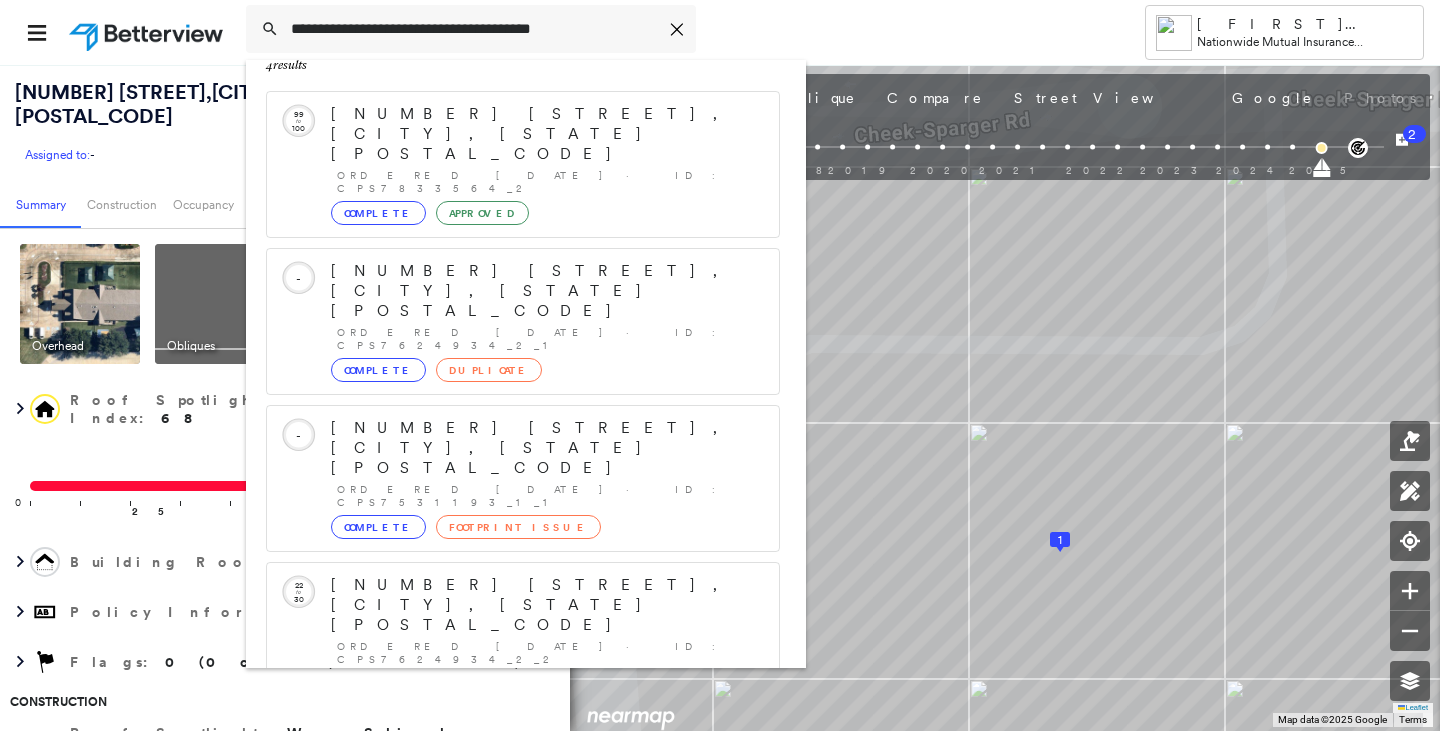 click 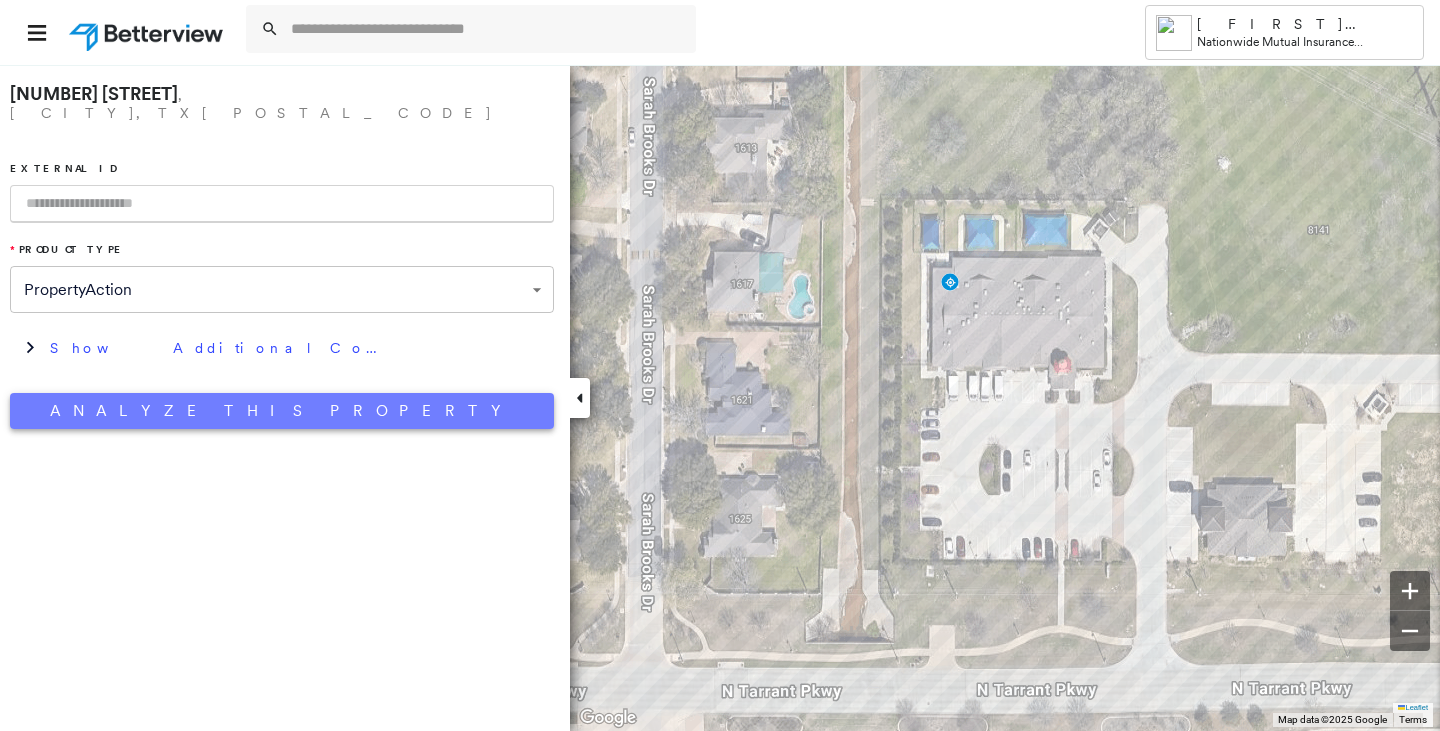 click on "Analyze This Property" at bounding box center (282, 411) 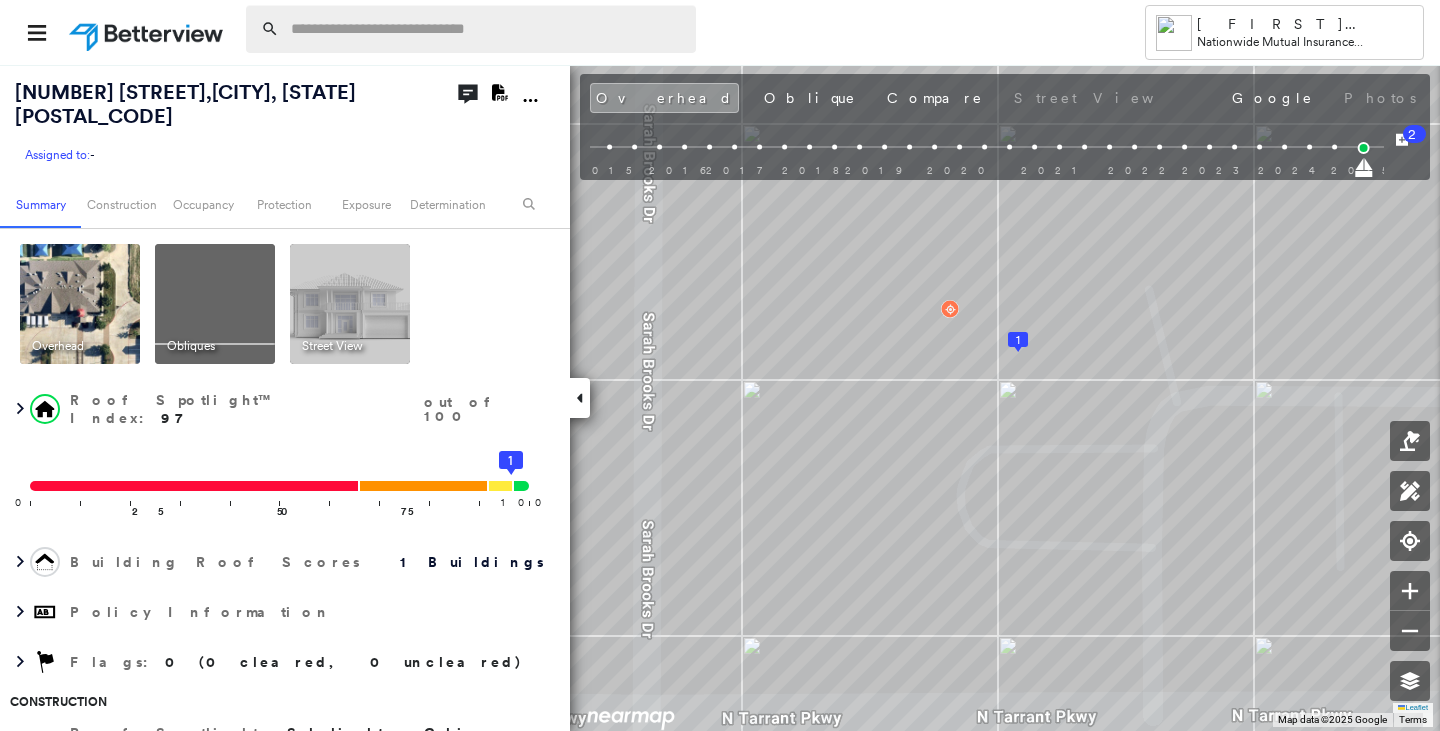 click at bounding box center [487, 29] 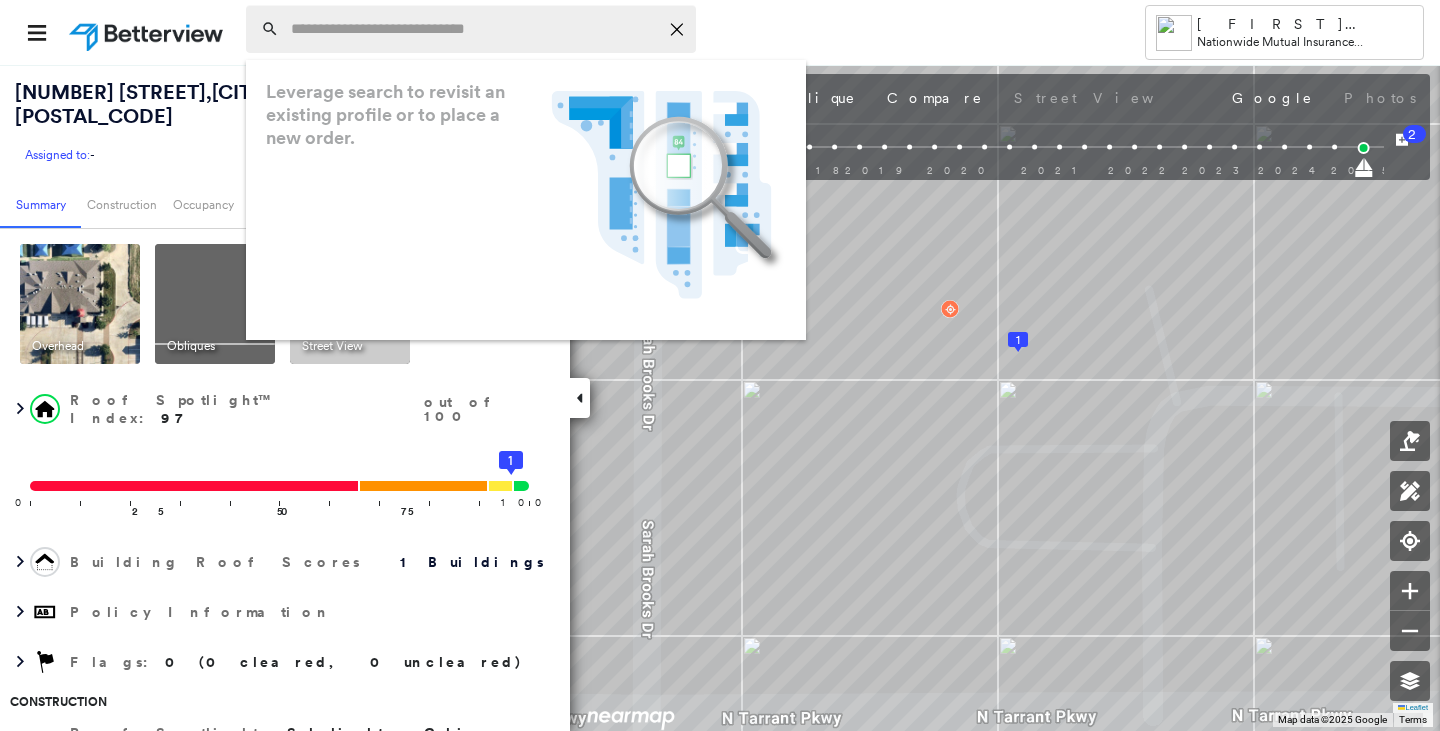 paste on "**********" 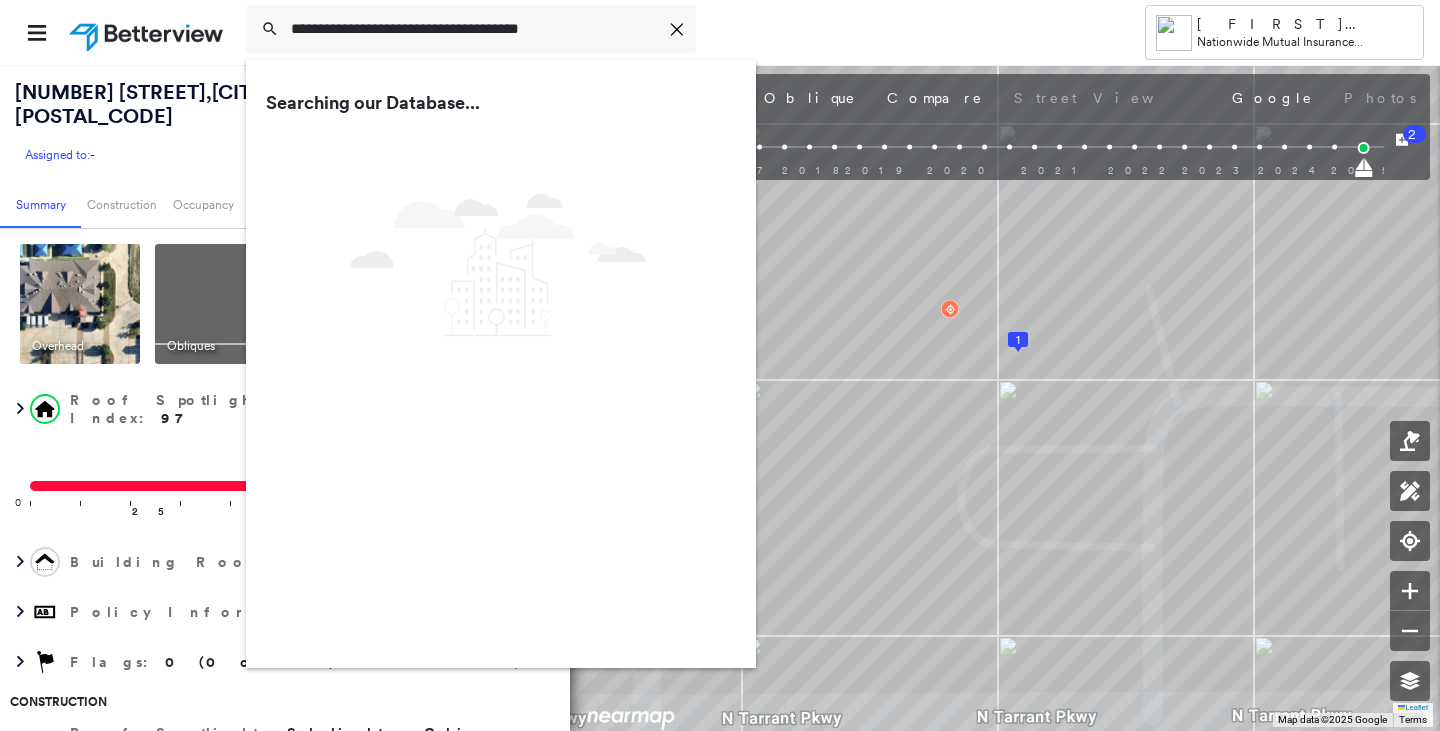 type on "**********" 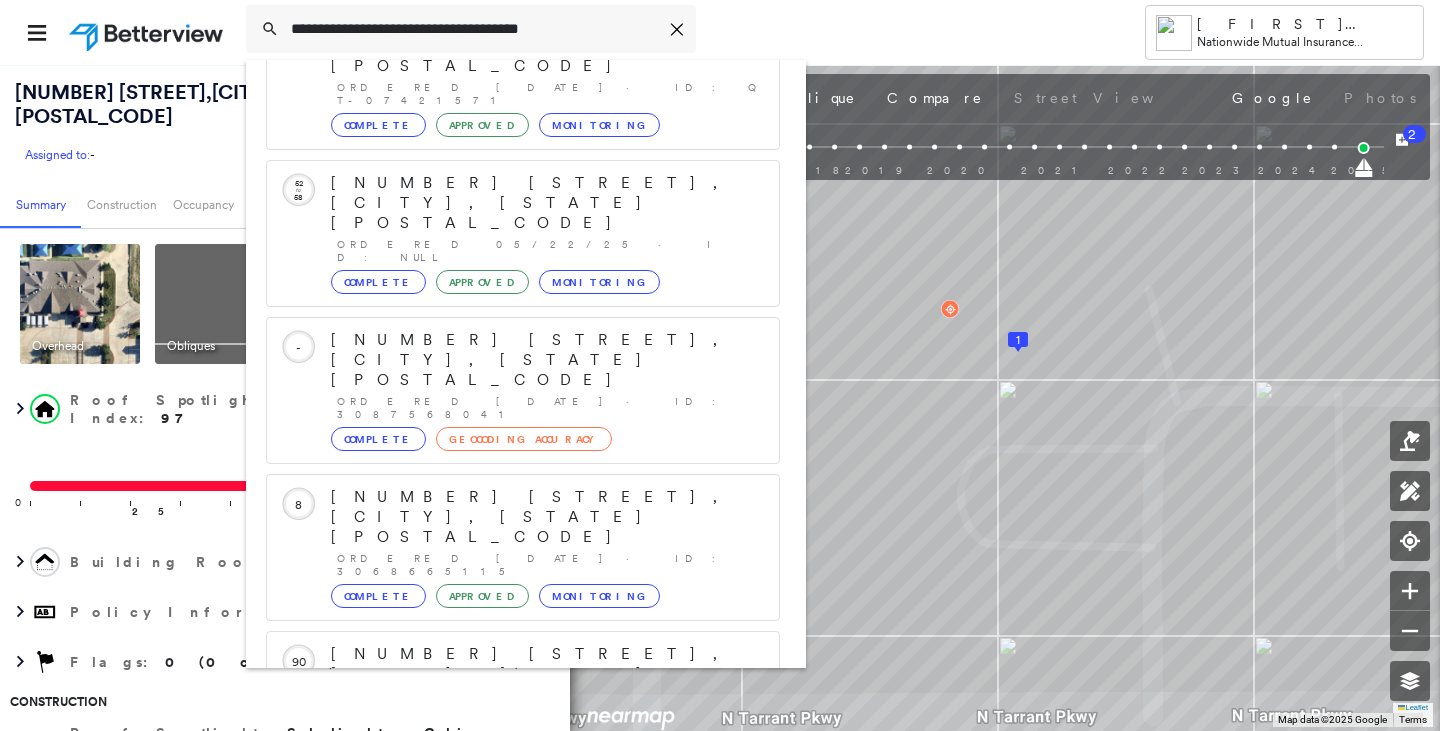 scroll, scrollTop: 213, scrollLeft: 0, axis: vertical 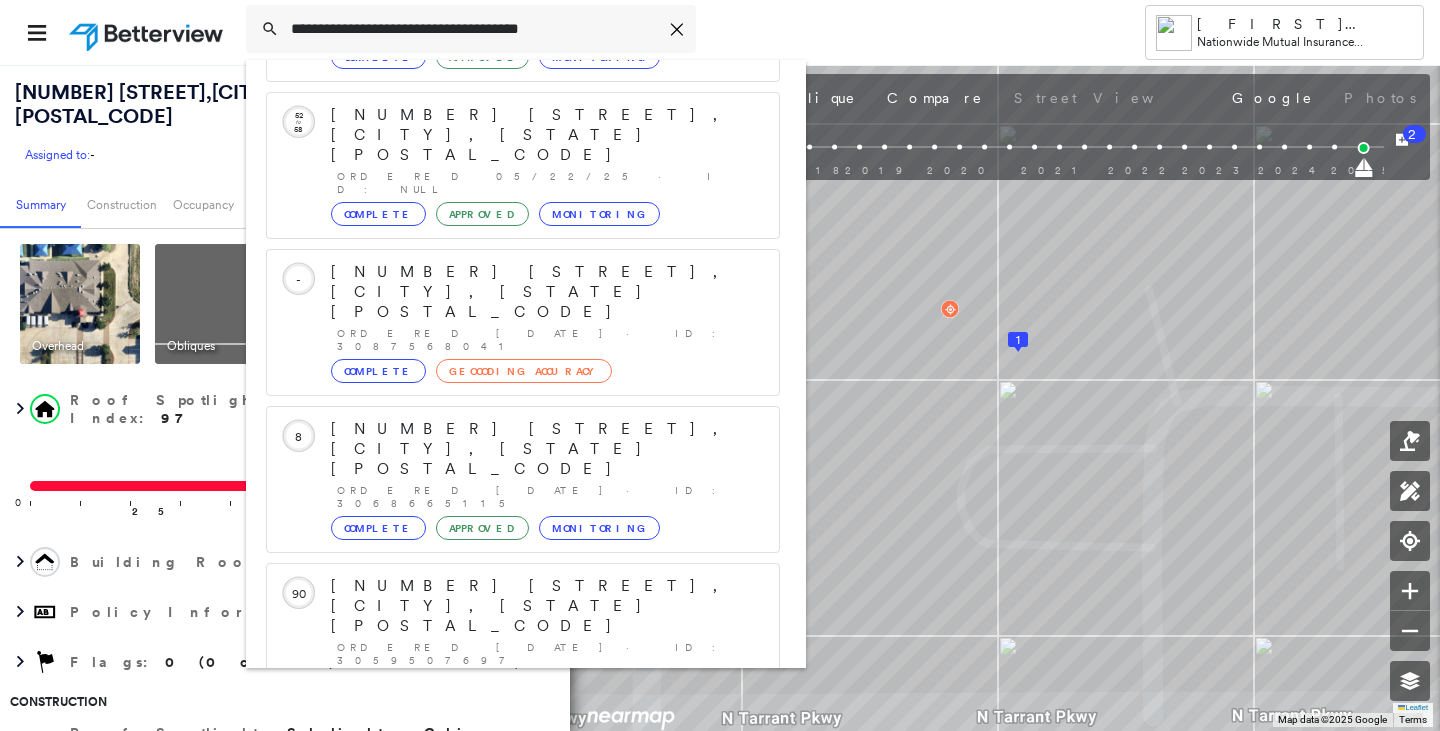 click 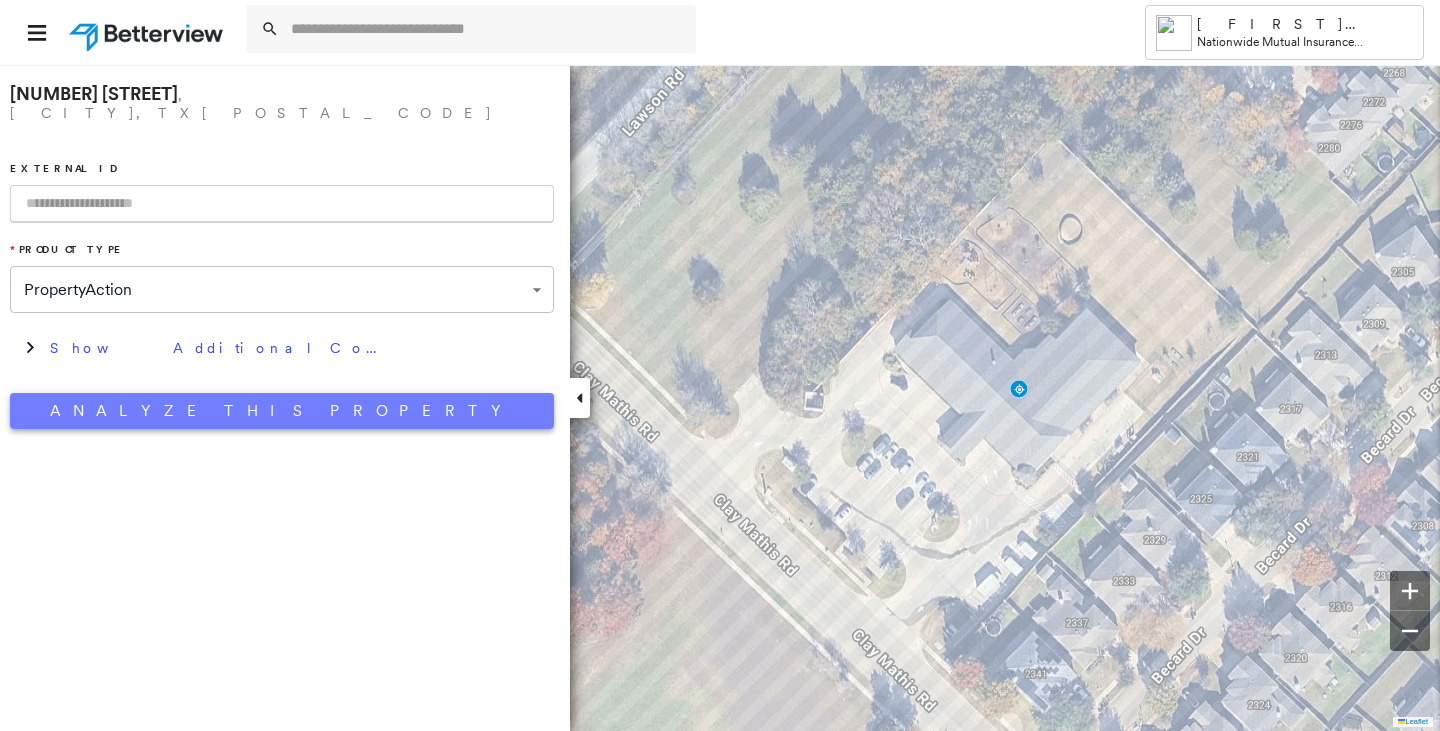 click on "Analyze This Property" at bounding box center (282, 411) 